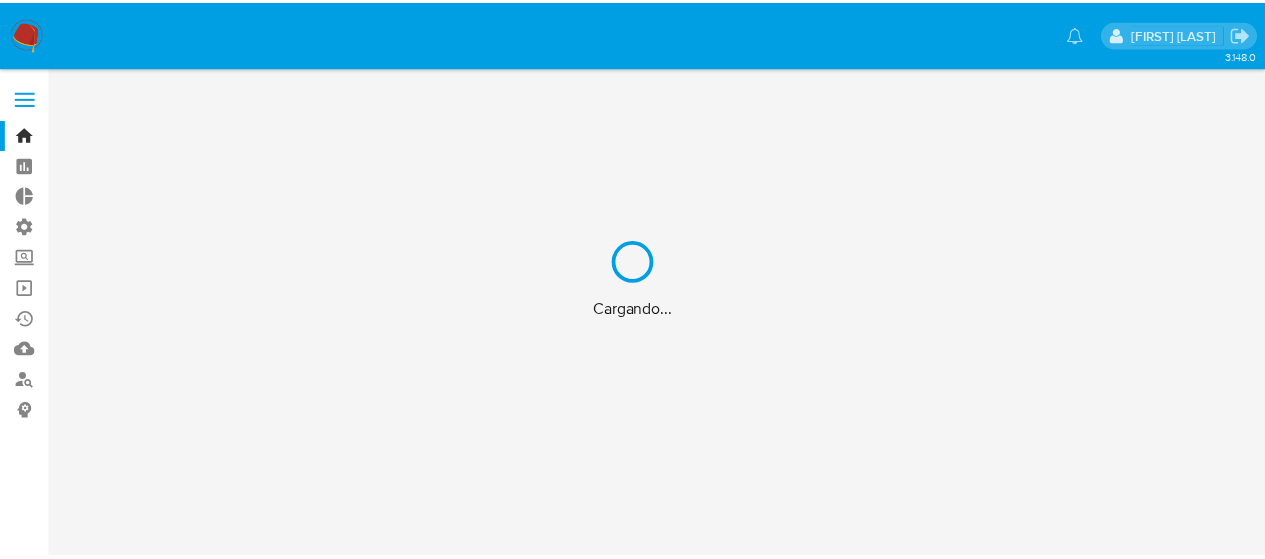 scroll, scrollTop: 0, scrollLeft: 0, axis: both 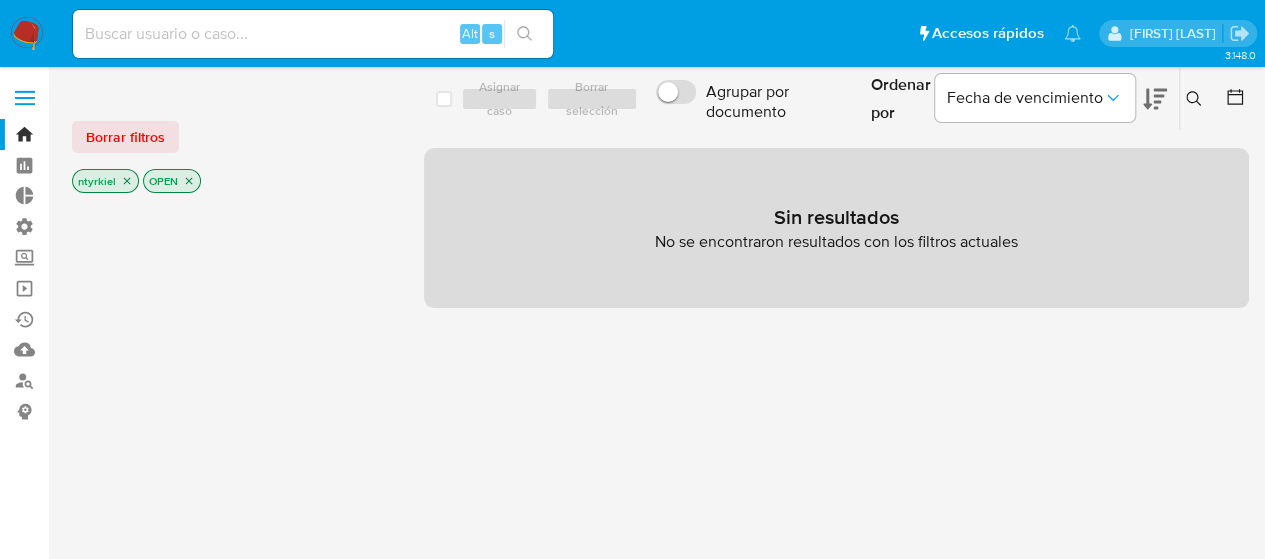 click at bounding box center (25, 98) 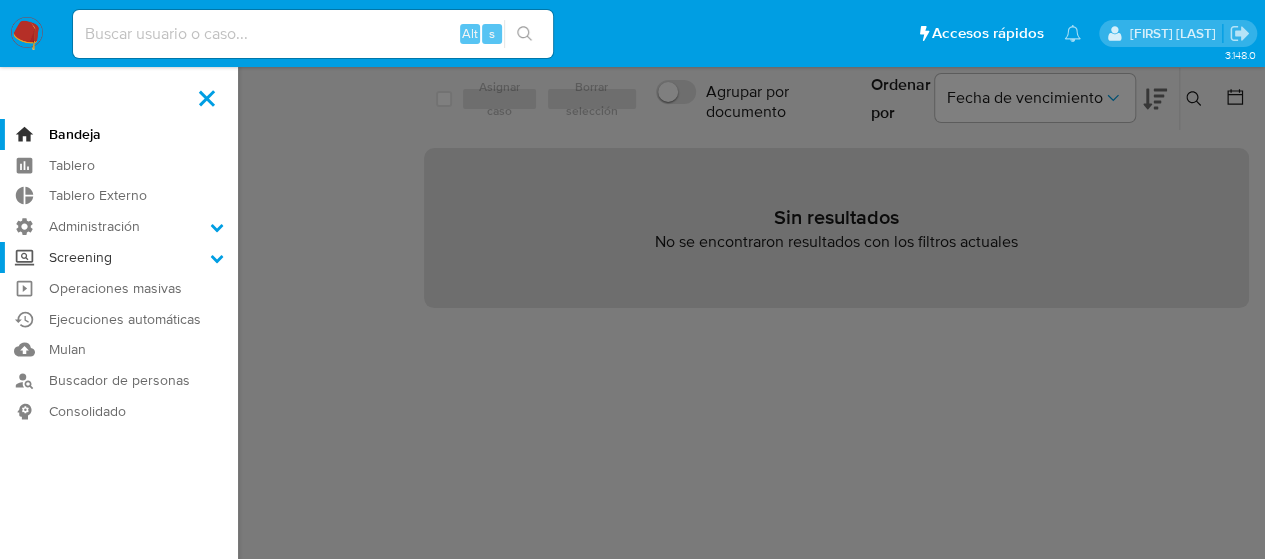 click on "Screening" at bounding box center (119, 257) 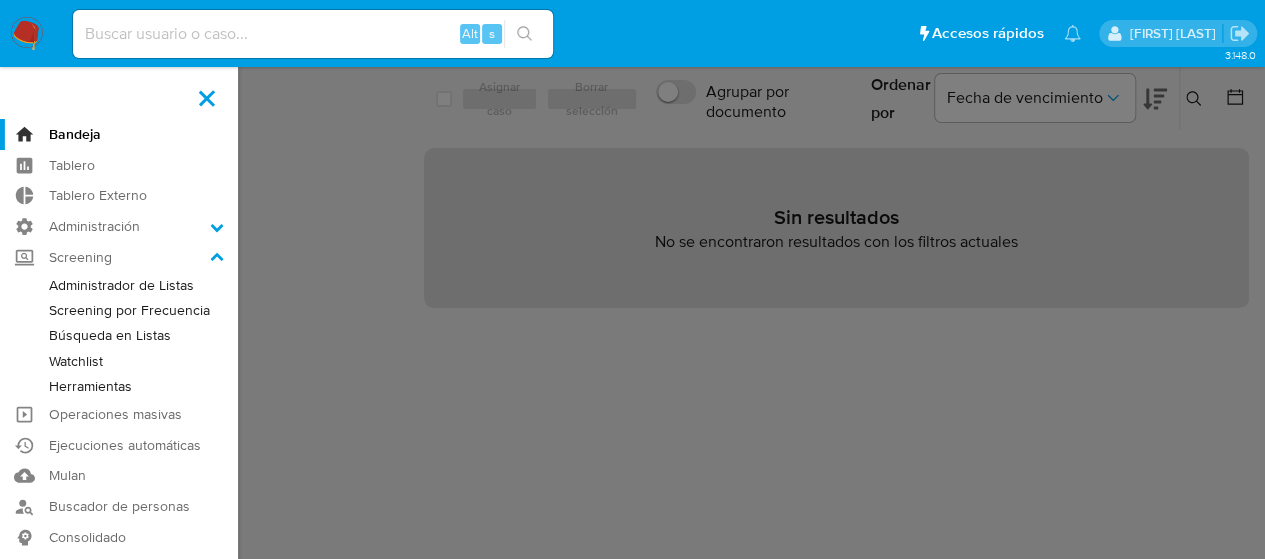 click on "Administrador de Listas" at bounding box center [119, 285] 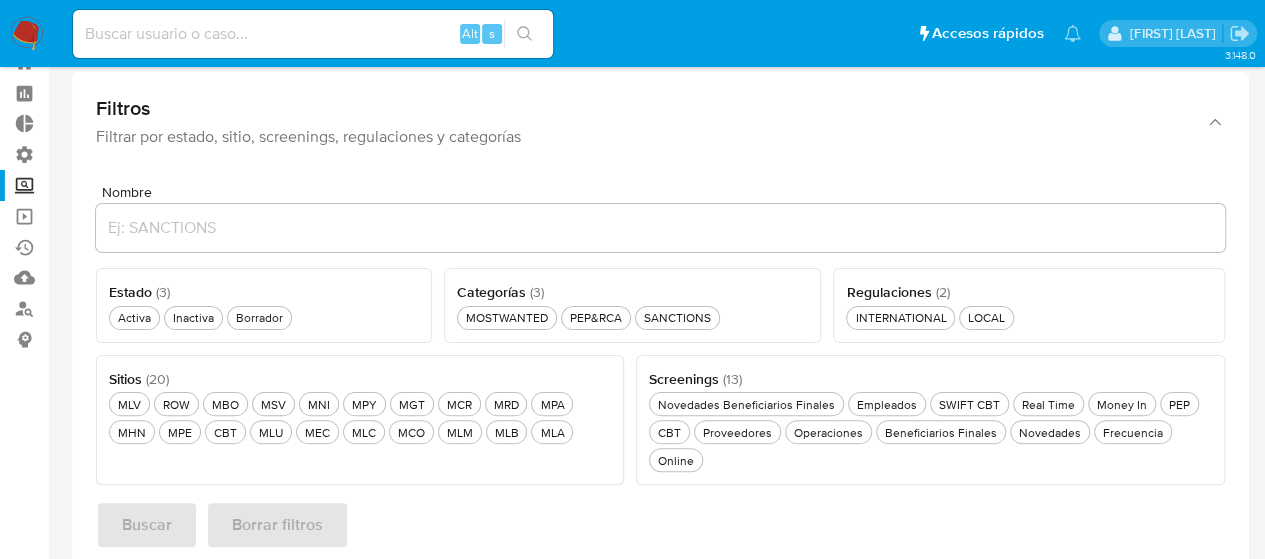 scroll, scrollTop: 100, scrollLeft: 0, axis: vertical 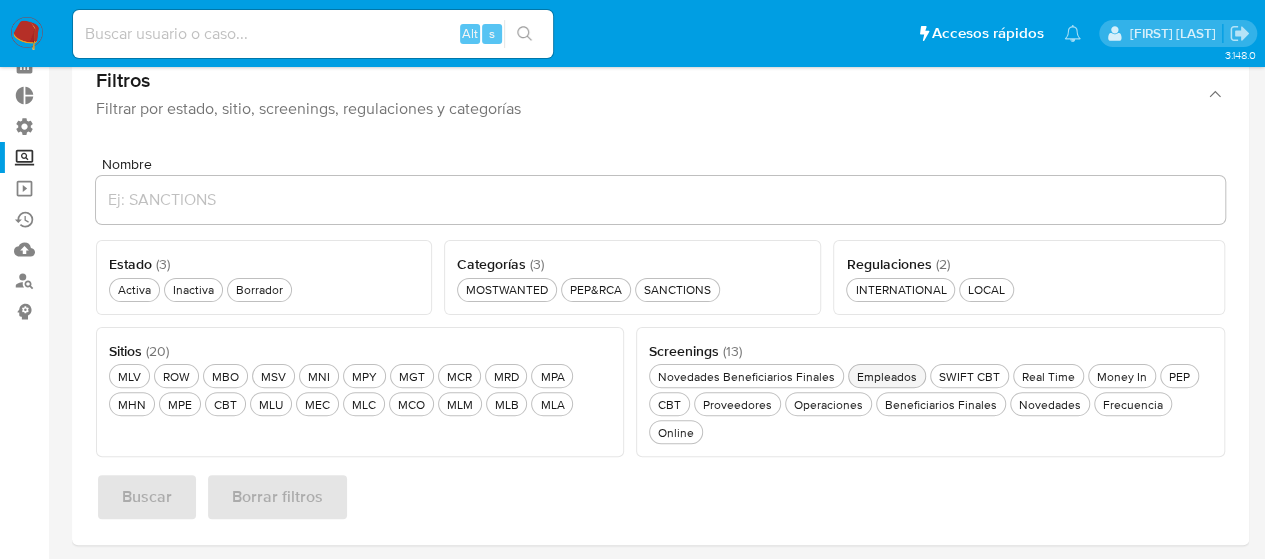 click on "Empleados Empleados" at bounding box center [887, 376] 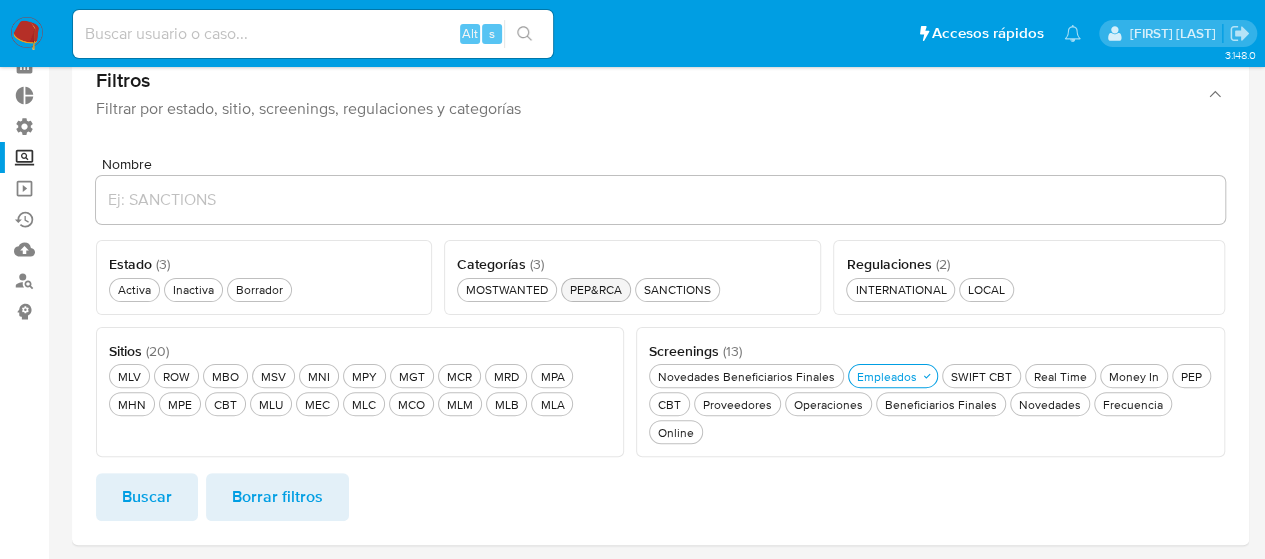 click on "PEP&RCA PEP&RCA" at bounding box center (596, 289) 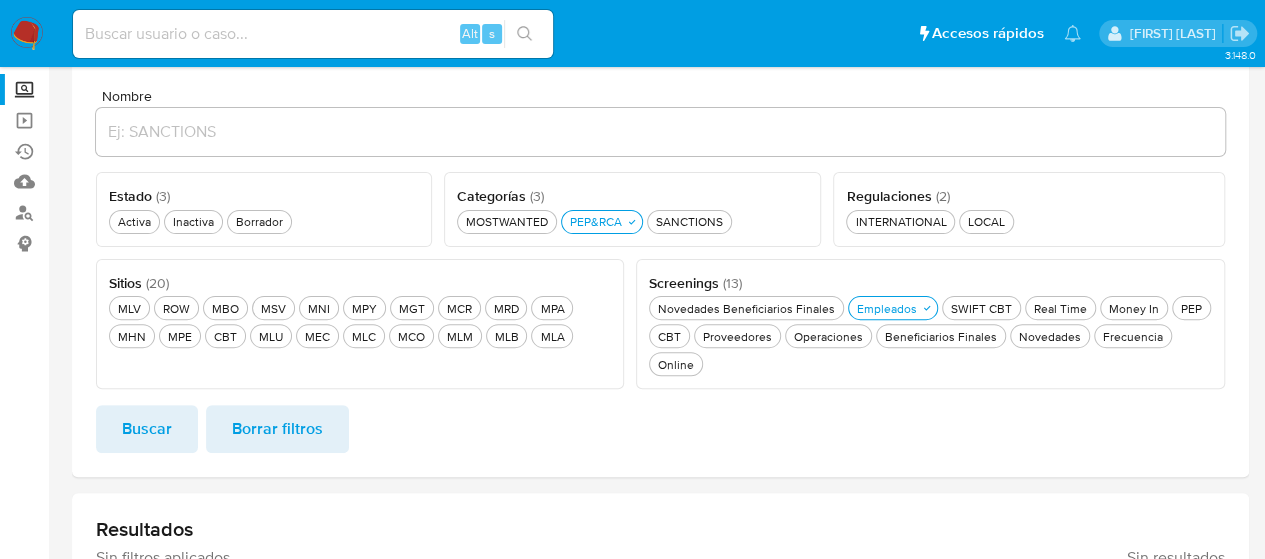 scroll, scrollTop: 200, scrollLeft: 0, axis: vertical 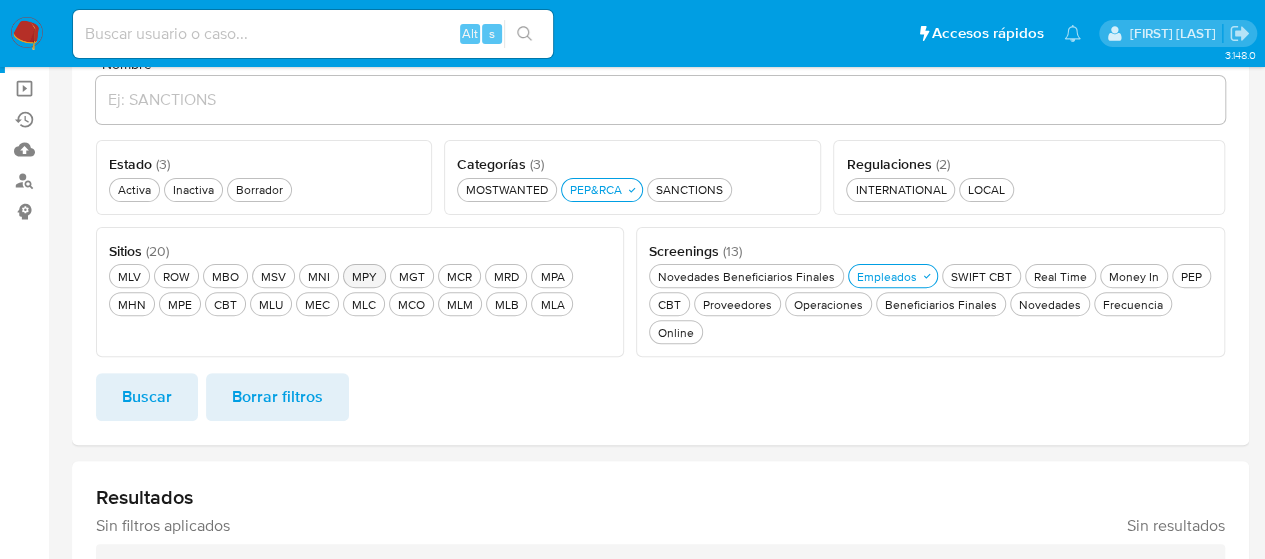 click on "MPY MPY" at bounding box center [364, 276] 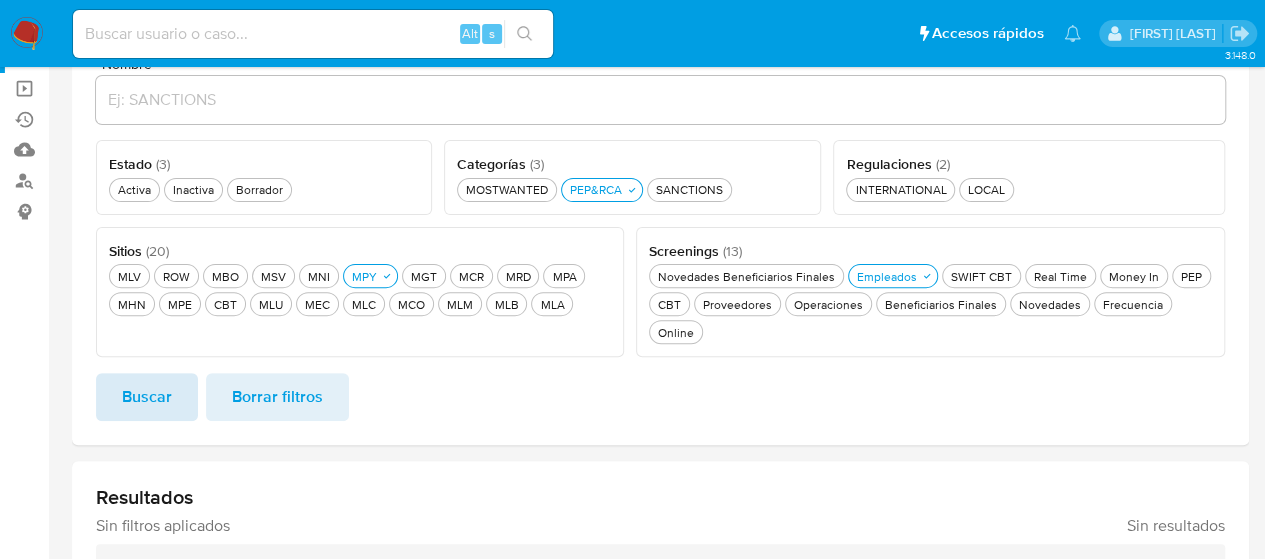 click on "Buscar" at bounding box center (147, 397) 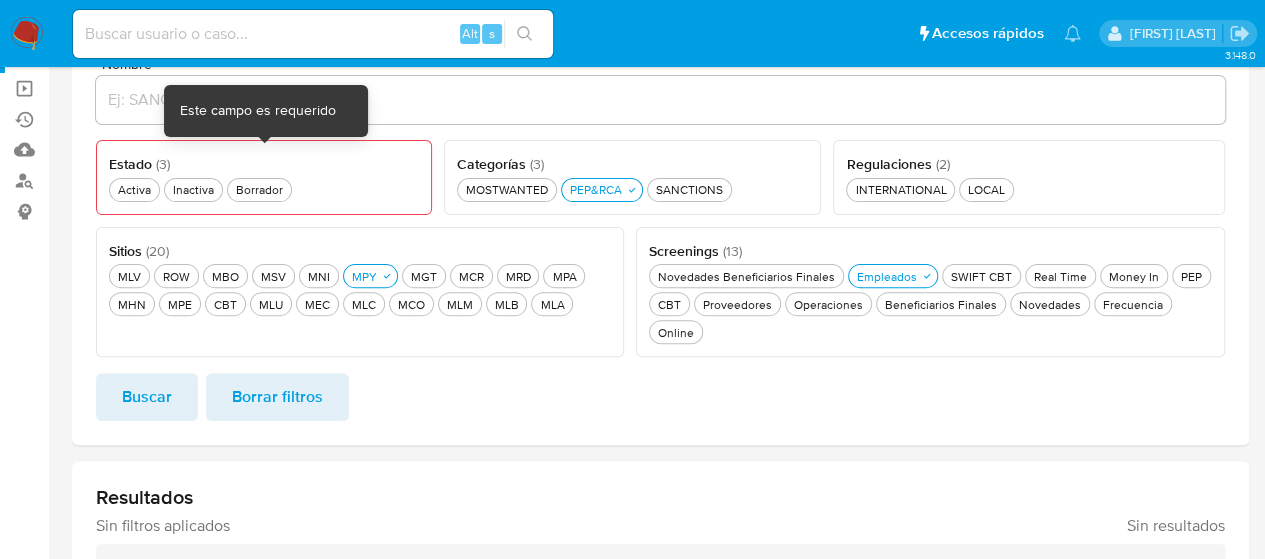 drag, startPoint x: 140, startPoint y: 190, endPoint x: 170, endPoint y: 193, distance: 30.149628 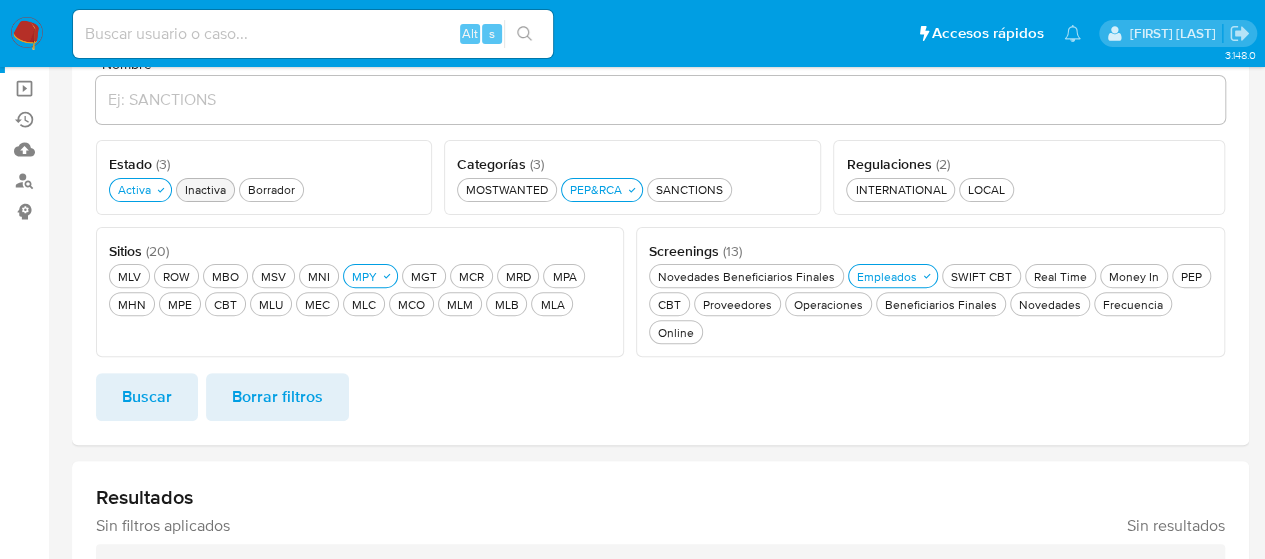click on "Inactiva Inactiva" at bounding box center [205, 189] 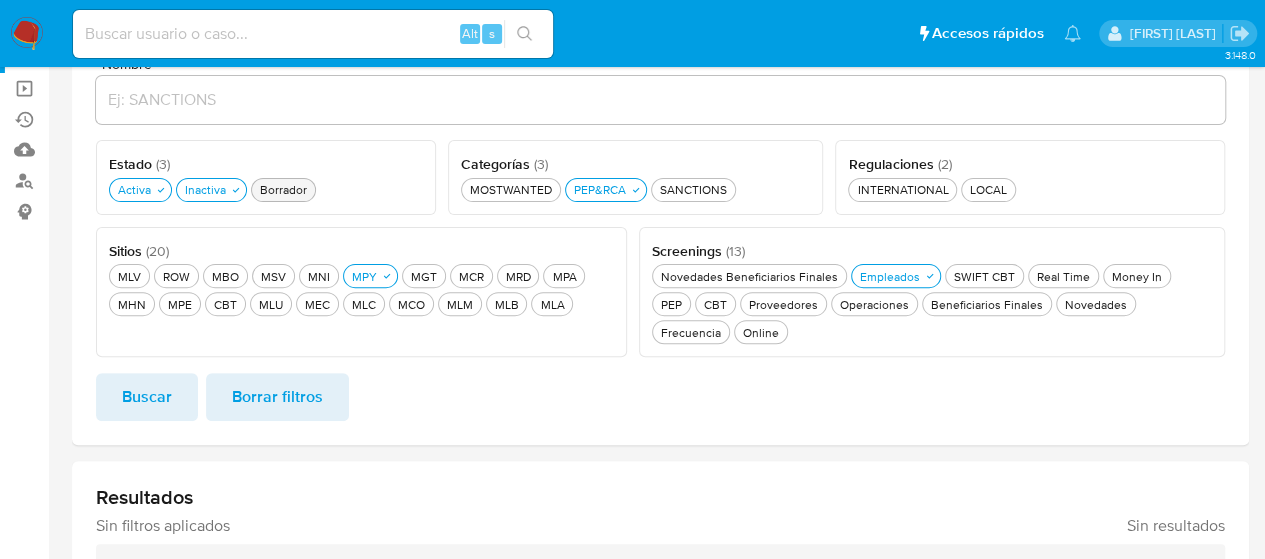 click on "Borrador Borrador" at bounding box center (283, 189) 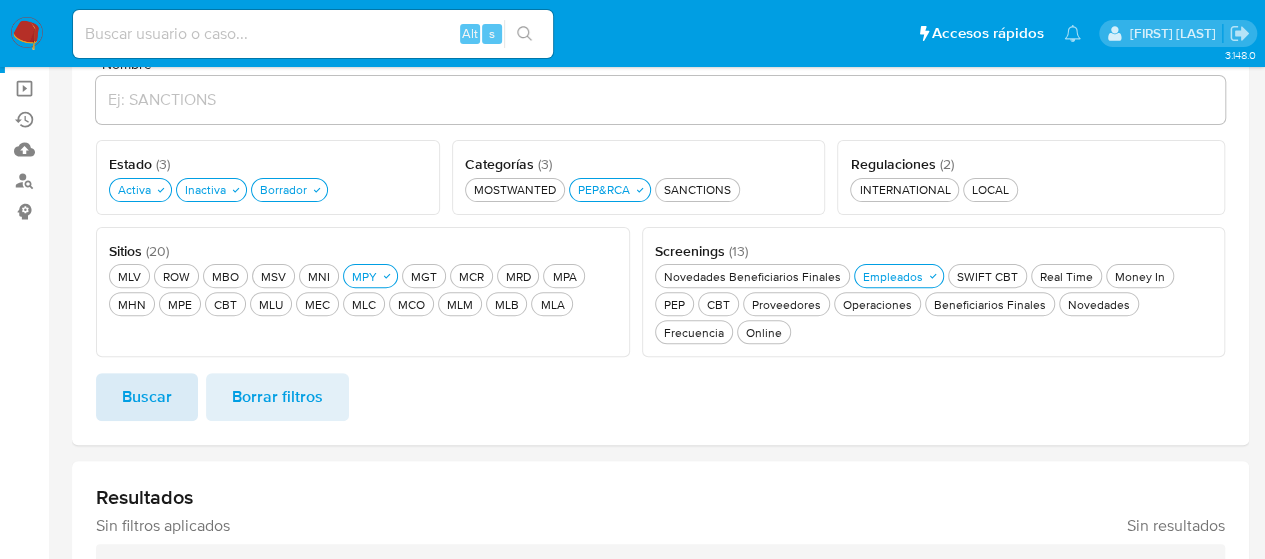 click on "Buscar" at bounding box center [147, 397] 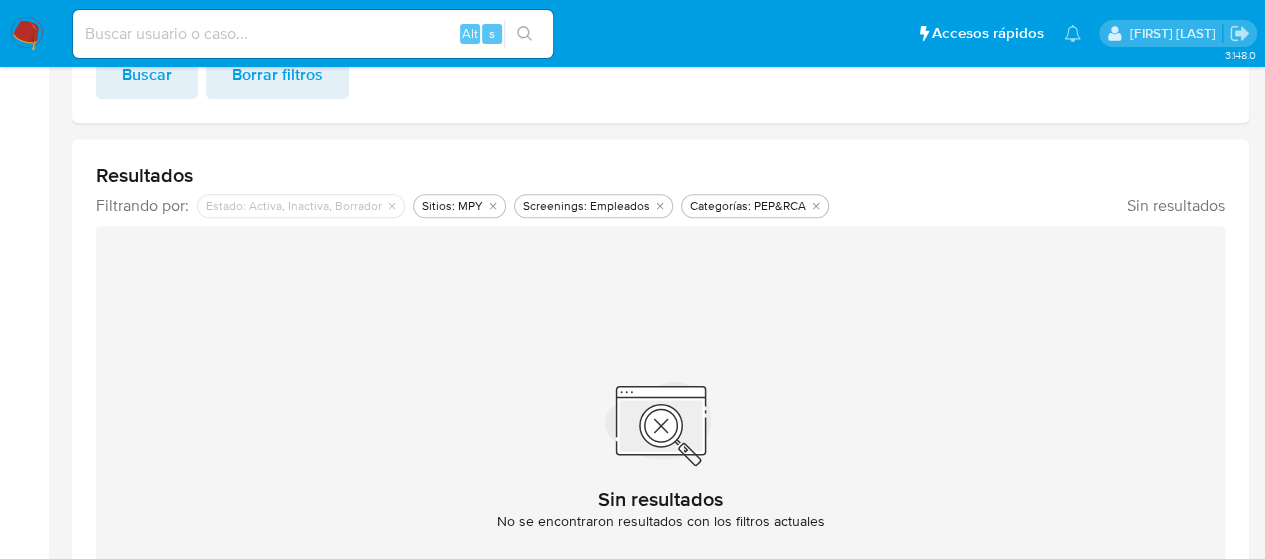 scroll, scrollTop: 258, scrollLeft: 0, axis: vertical 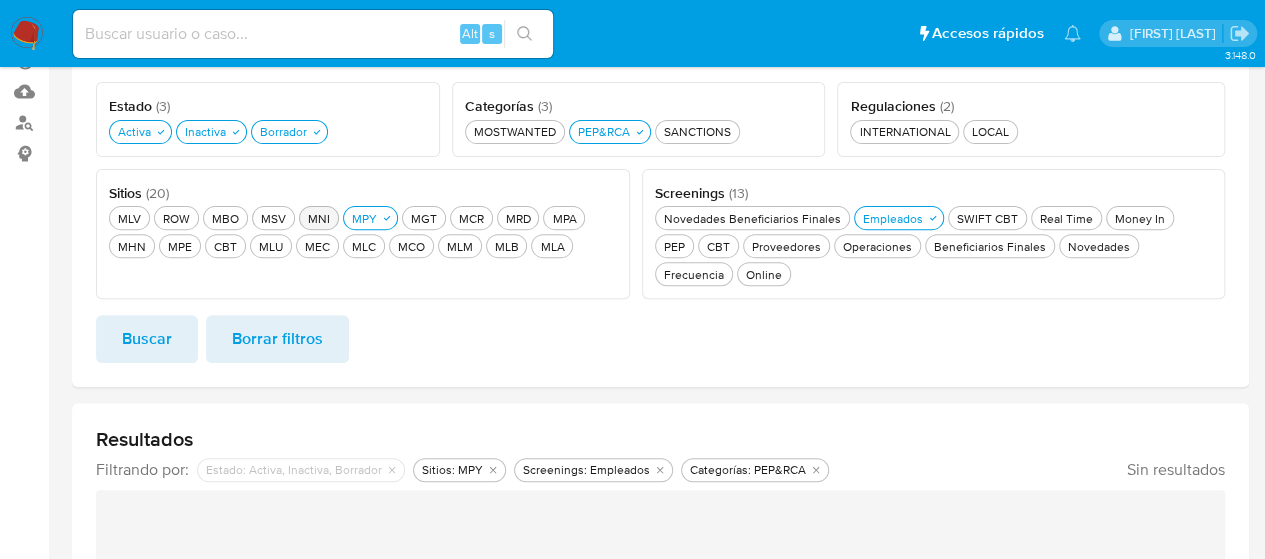 click on "MNI MNI" at bounding box center [319, 218] 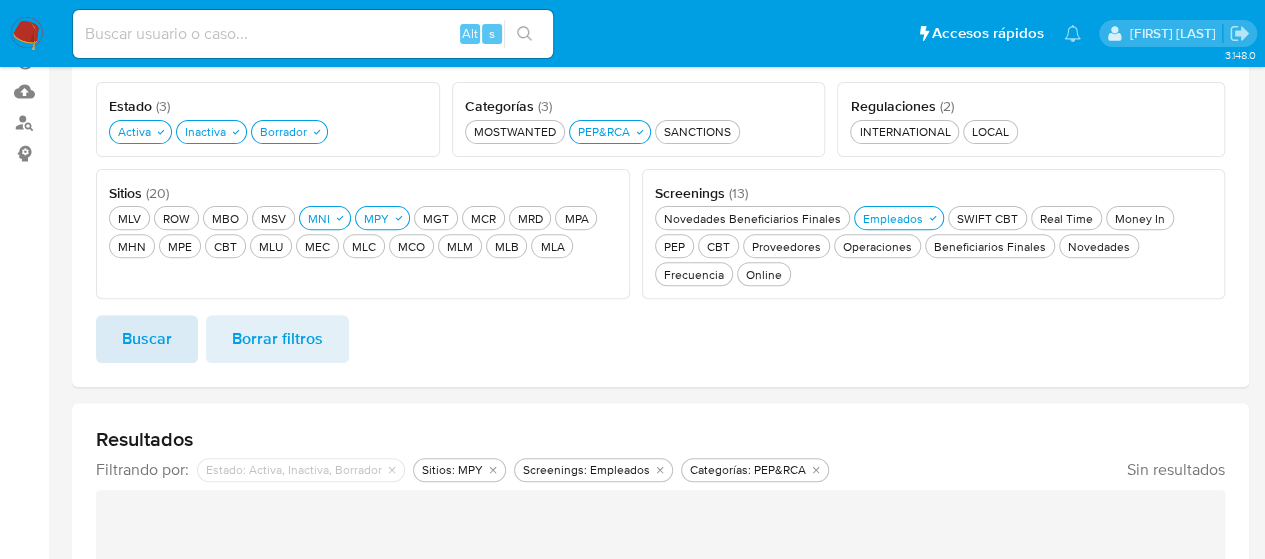 click on "Buscar" at bounding box center (147, 339) 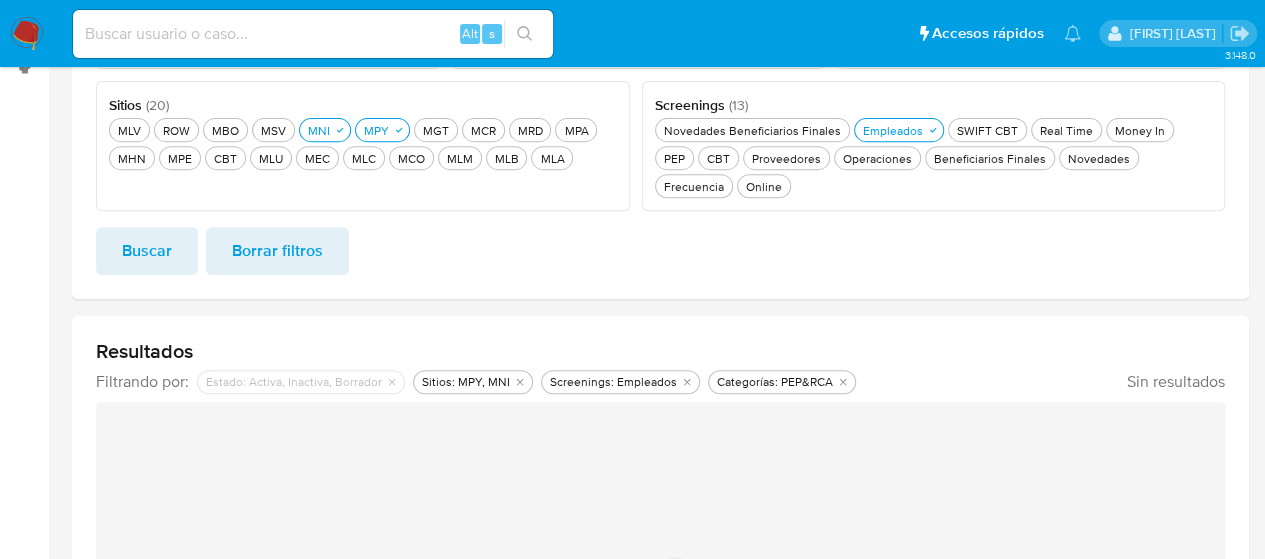 scroll, scrollTop: 258, scrollLeft: 0, axis: vertical 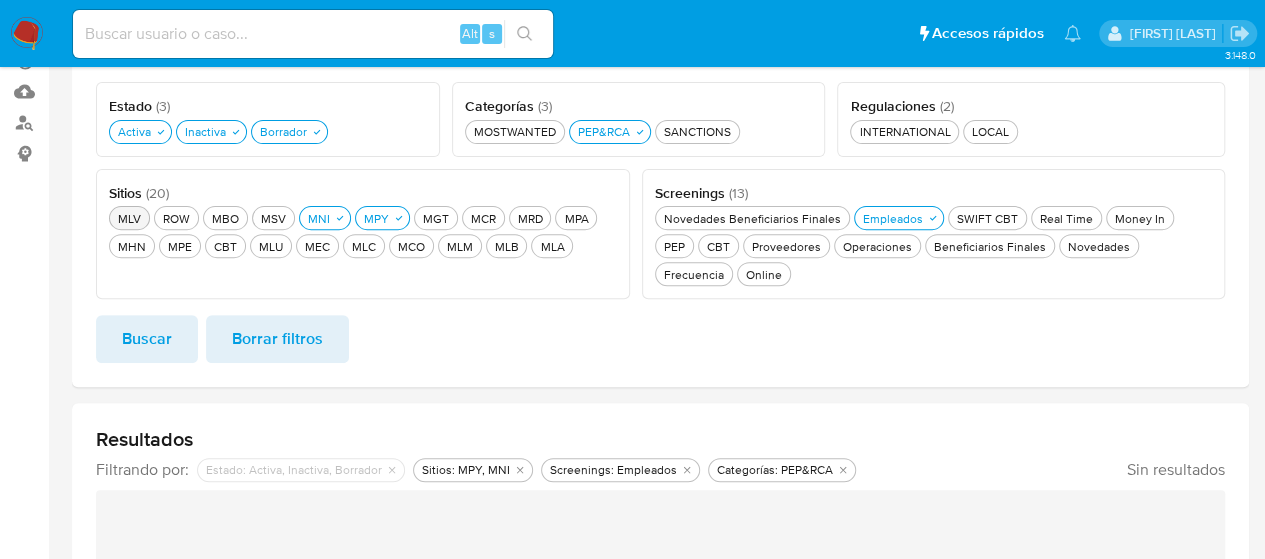 click on "MLV MLV" at bounding box center [129, 218] 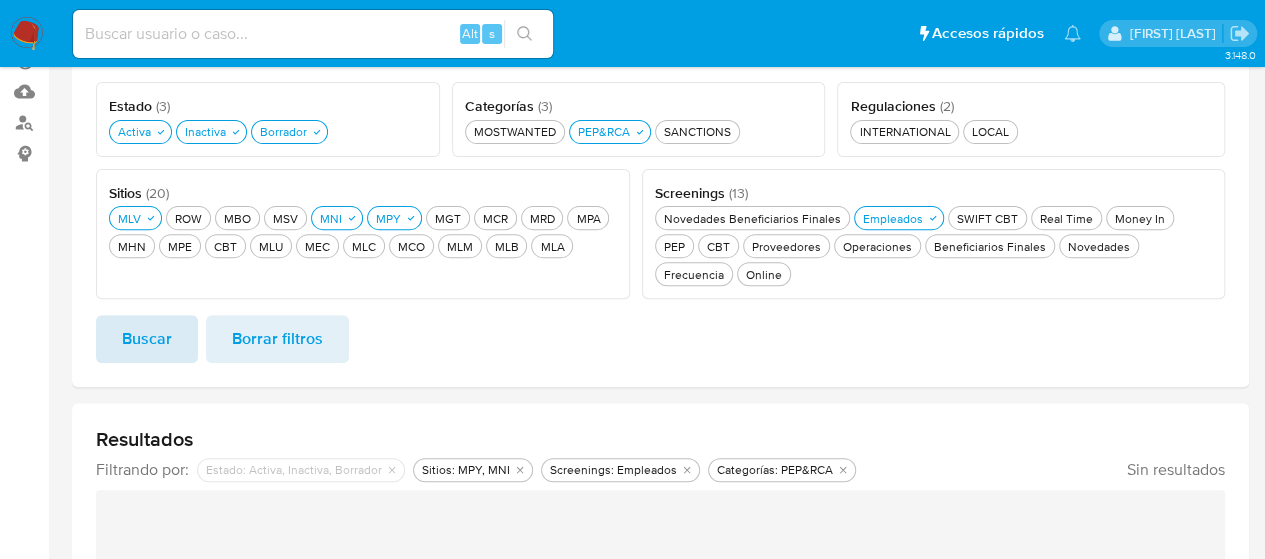 click on "Buscar" at bounding box center [147, 339] 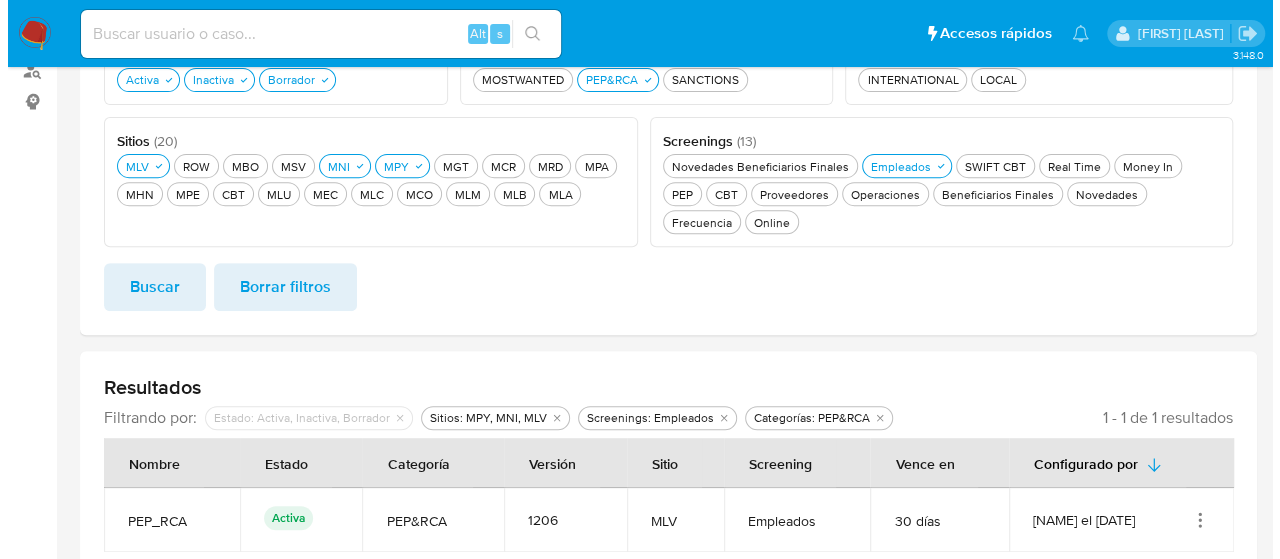 scroll, scrollTop: 338, scrollLeft: 0, axis: vertical 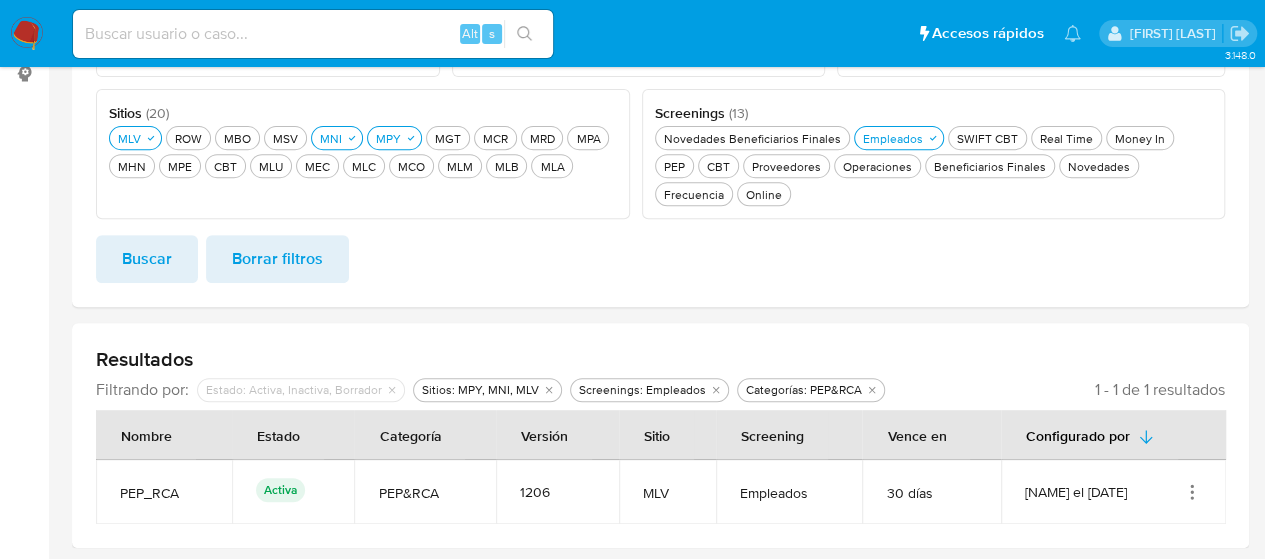 click 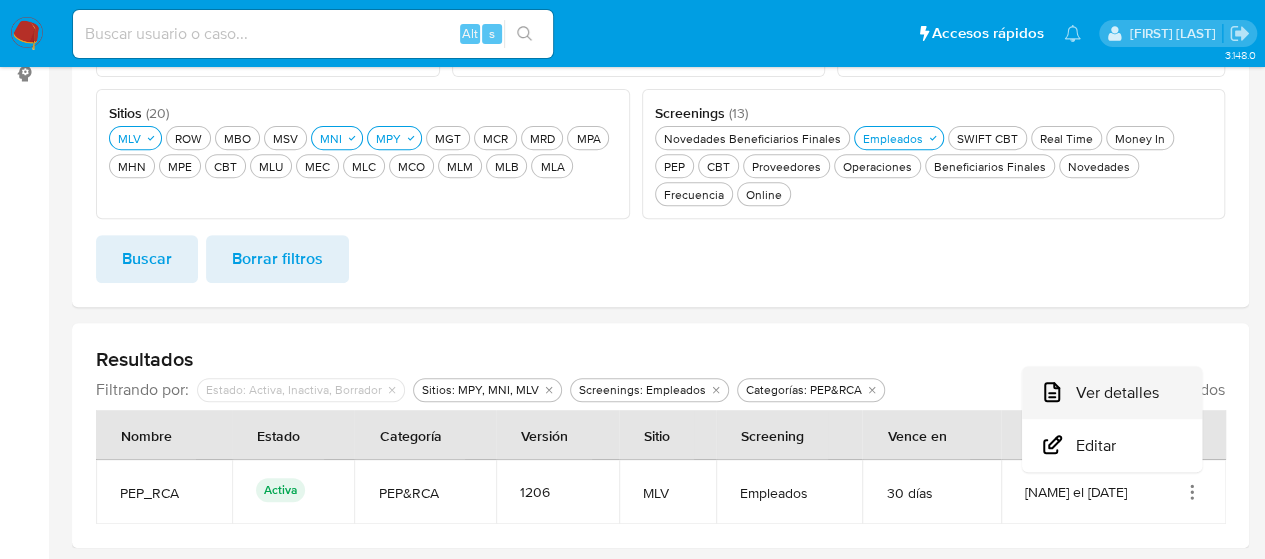click on "Ver detalles" at bounding box center [1112, 392] 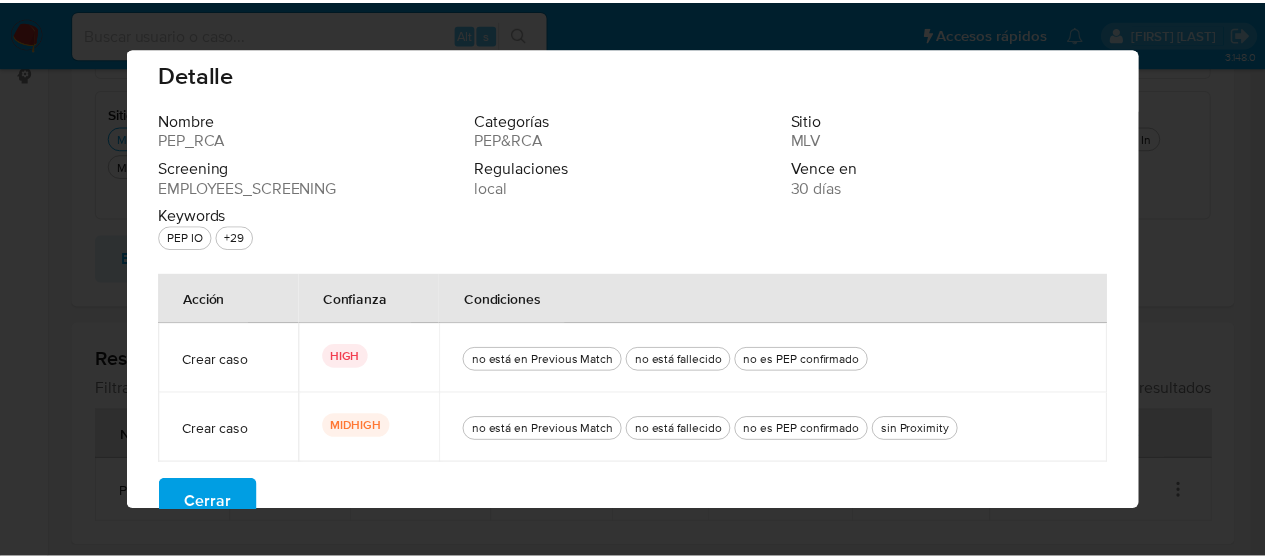 scroll, scrollTop: 50, scrollLeft: 0, axis: vertical 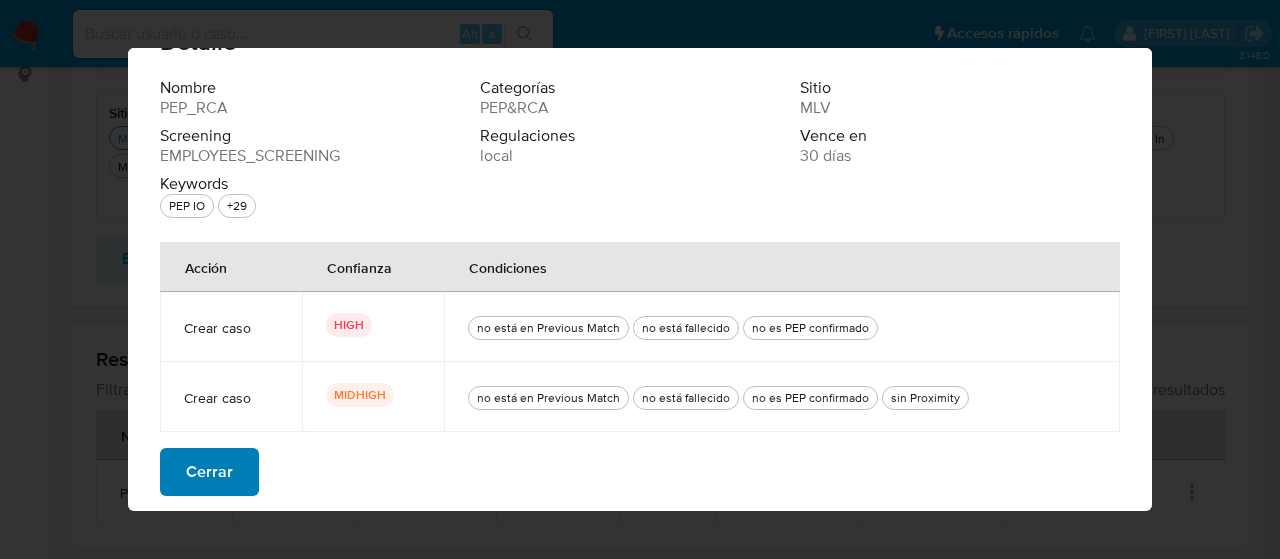 click on "Cerrar" at bounding box center [209, 472] 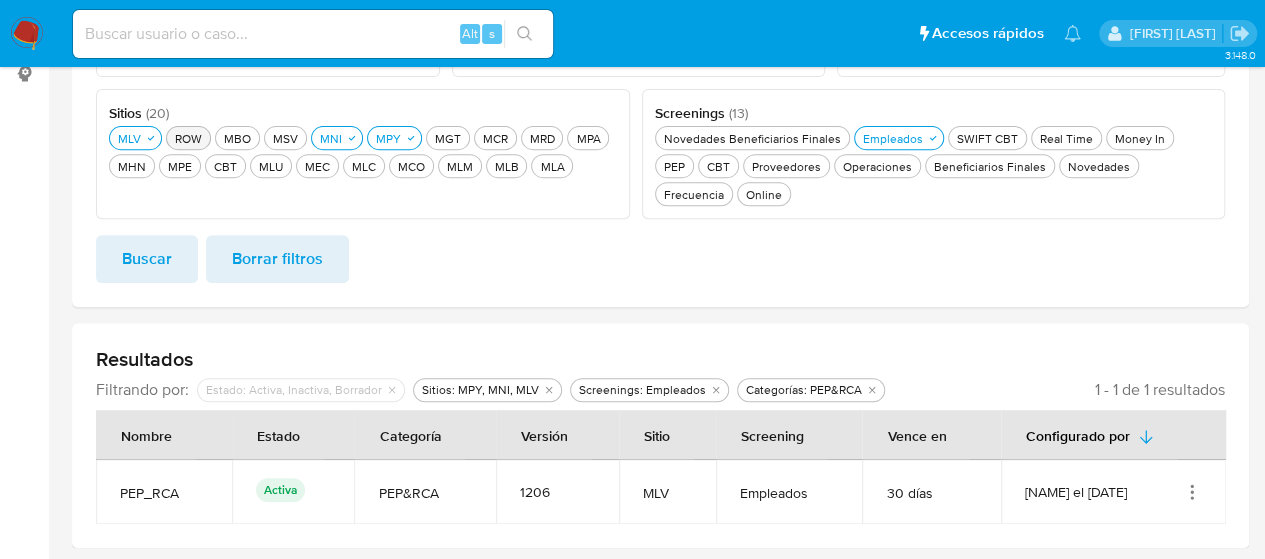 click on "ROW ROW" at bounding box center [188, 138] 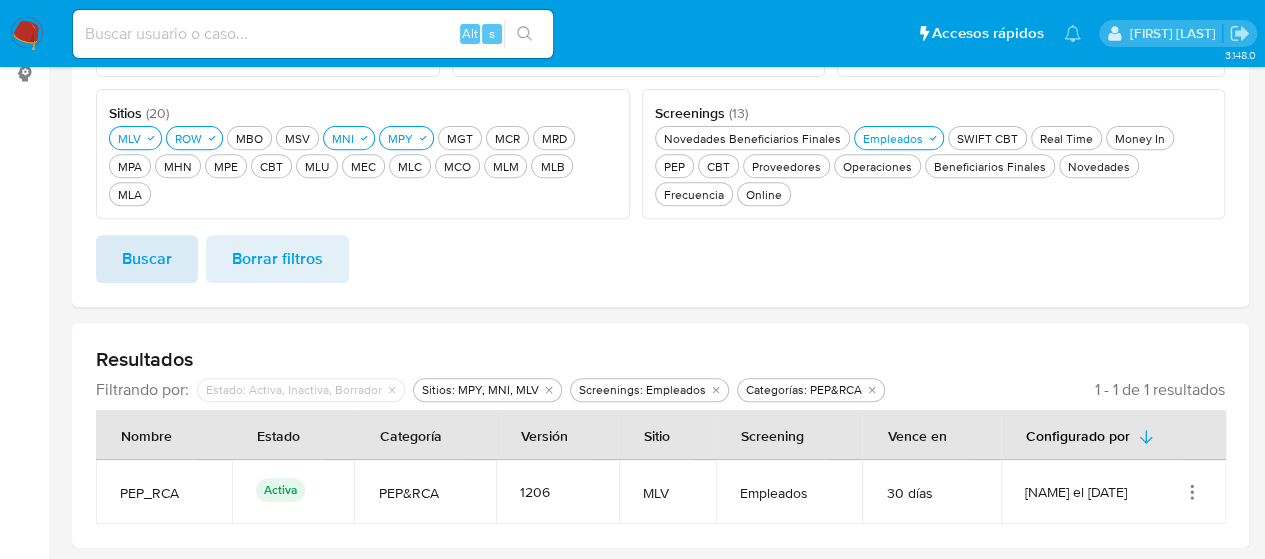 click on "Buscar" at bounding box center (147, 259) 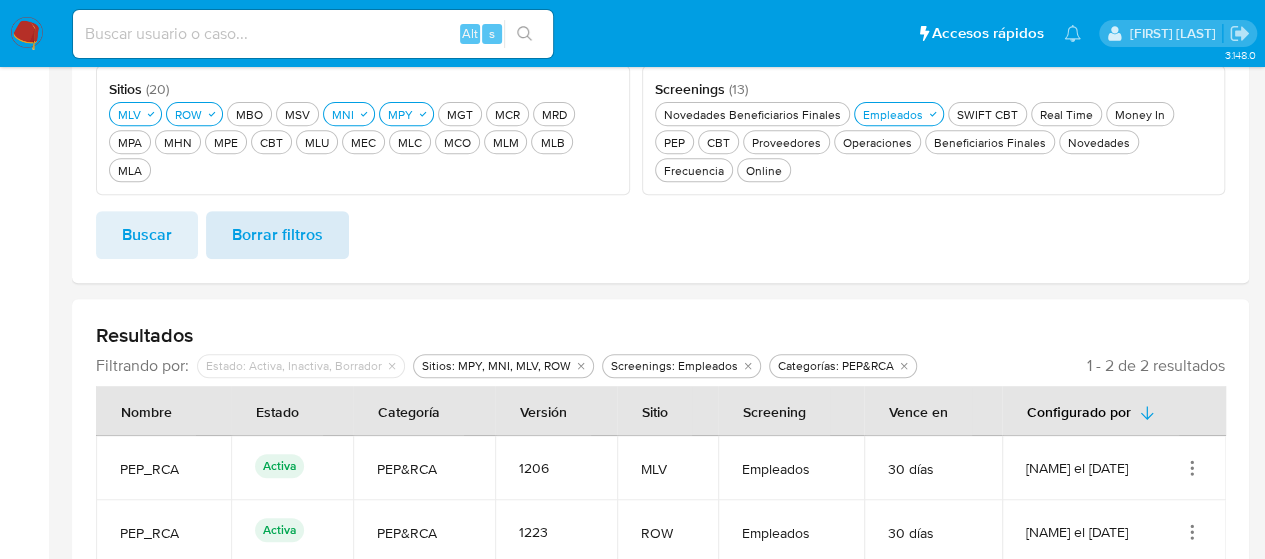 scroll, scrollTop: 402, scrollLeft: 0, axis: vertical 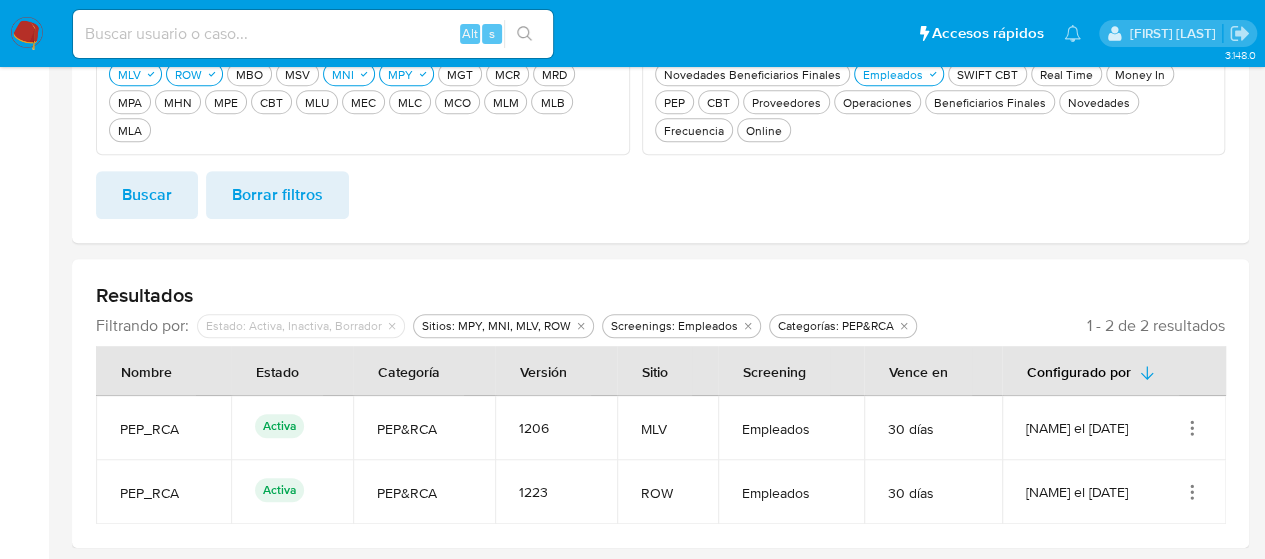 type 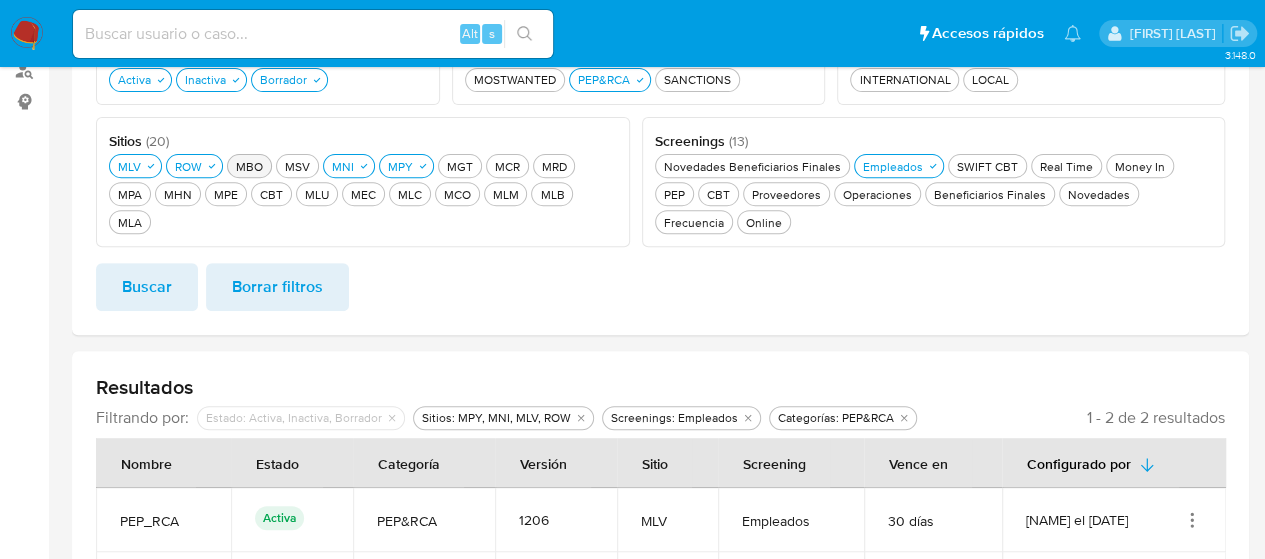 scroll, scrollTop: 202, scrollLeft: 0, axis: vertical 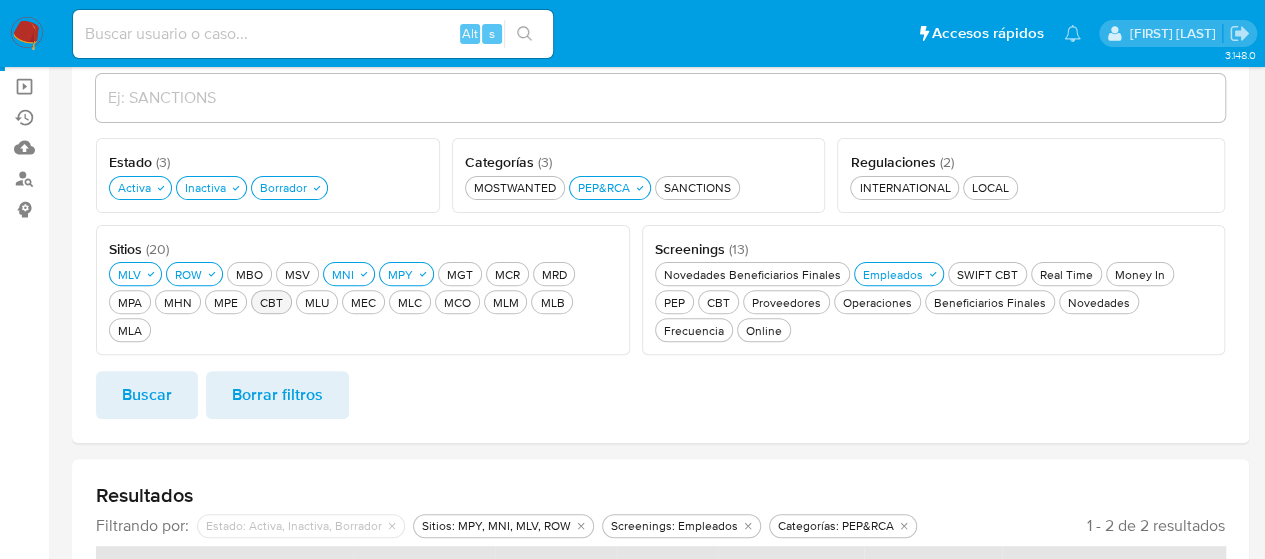click on "CBT CBT" at bounding box center (271, 302) 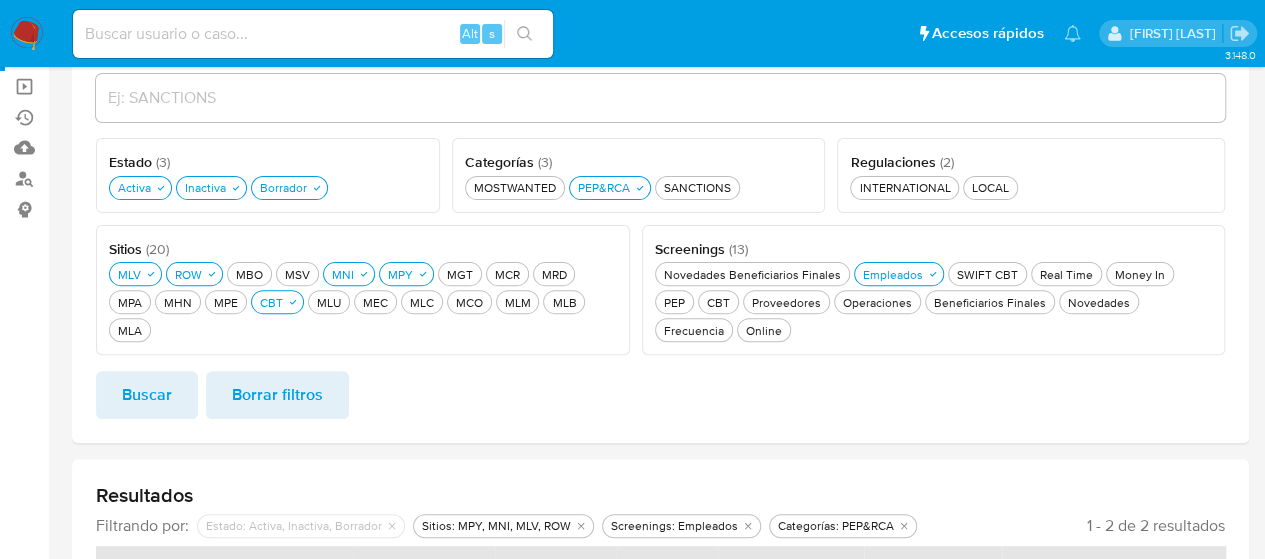 click on "Buscar" at bounding box center [147, 395] 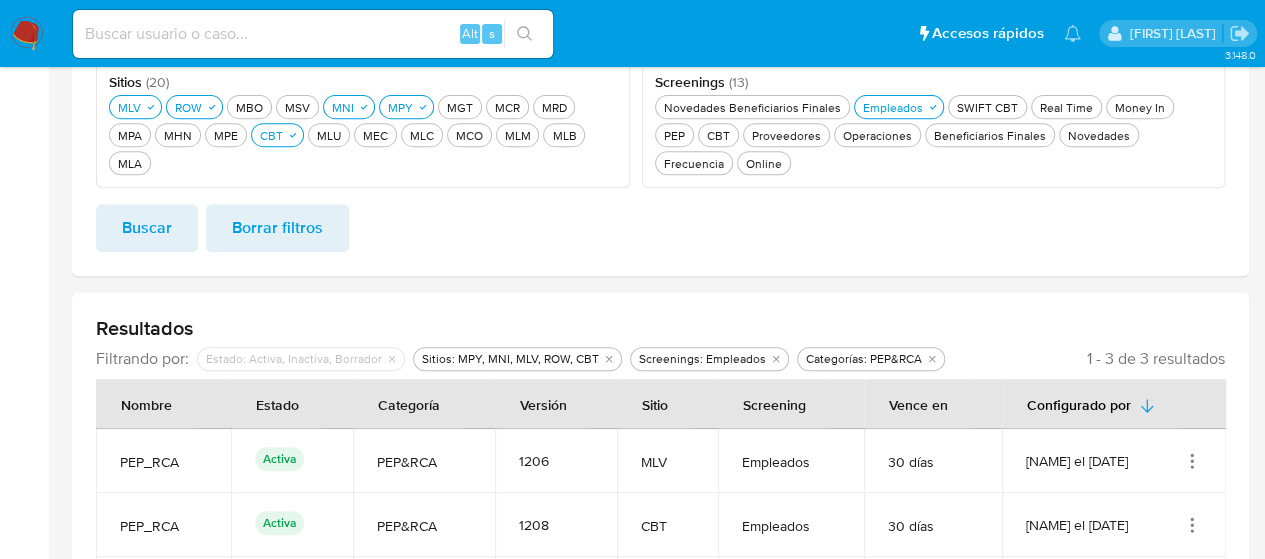 scroll, scrollTop: 466, scrollLeft: 0, axis: vertical 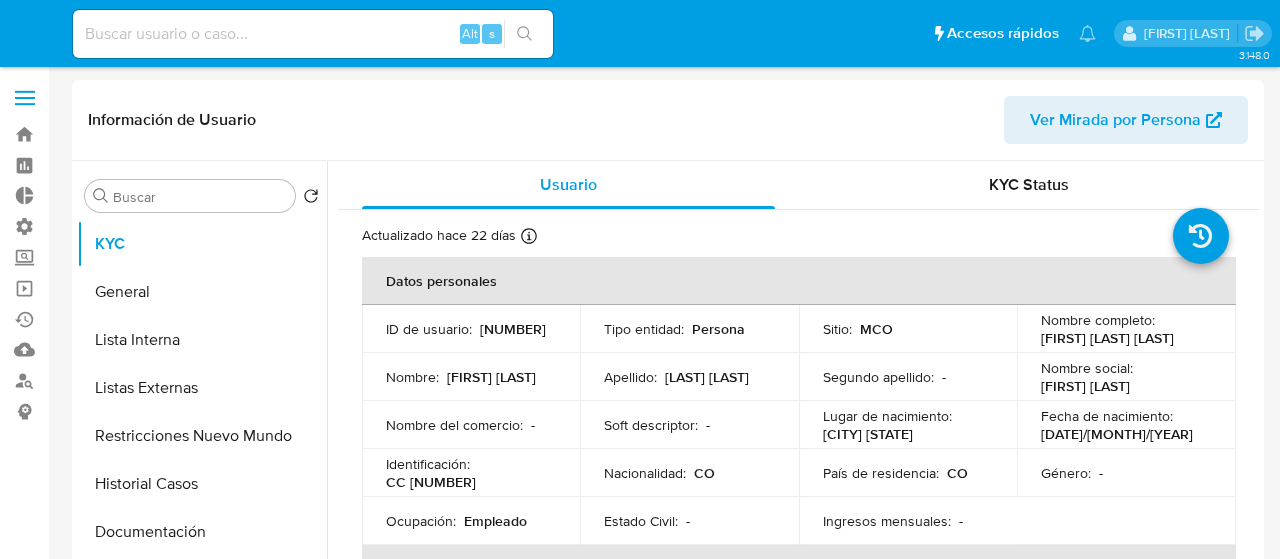 select on "10" 